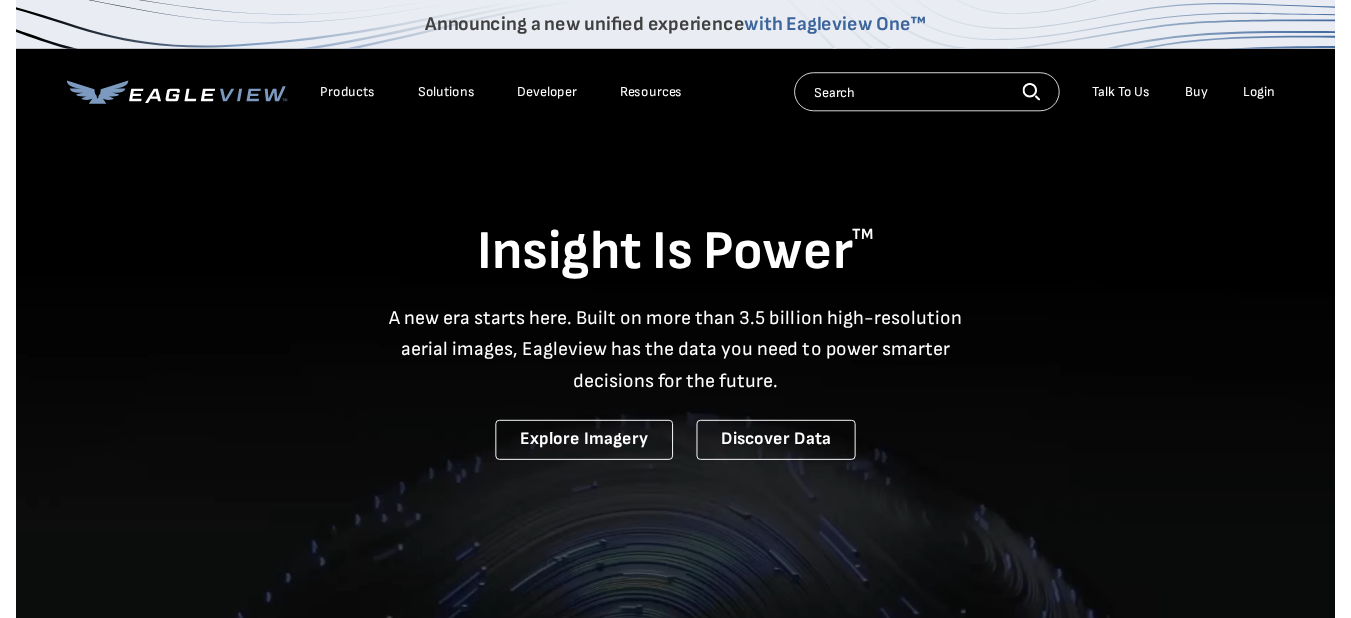 scroll, scrollTop: 0, scrollLeft: 0, axis: both 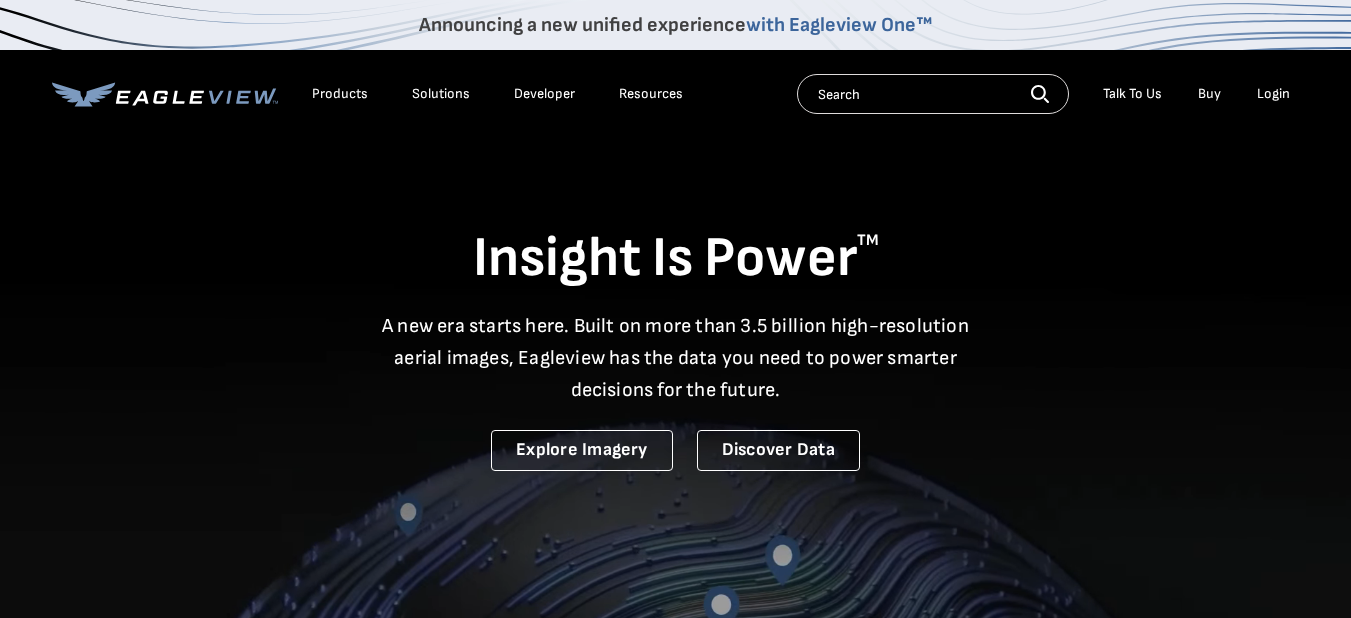 click on "Login" at bounding box center (1273, 94) 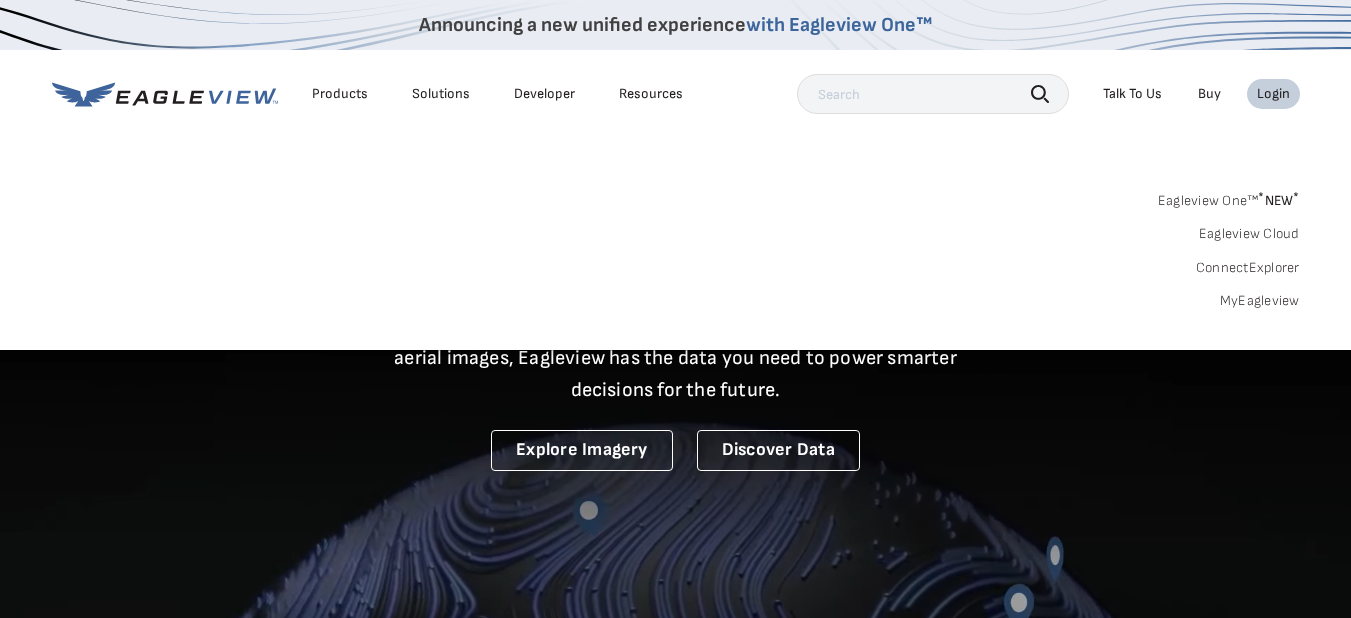click on "MyEagleview" at bounding box center [1260, 301] 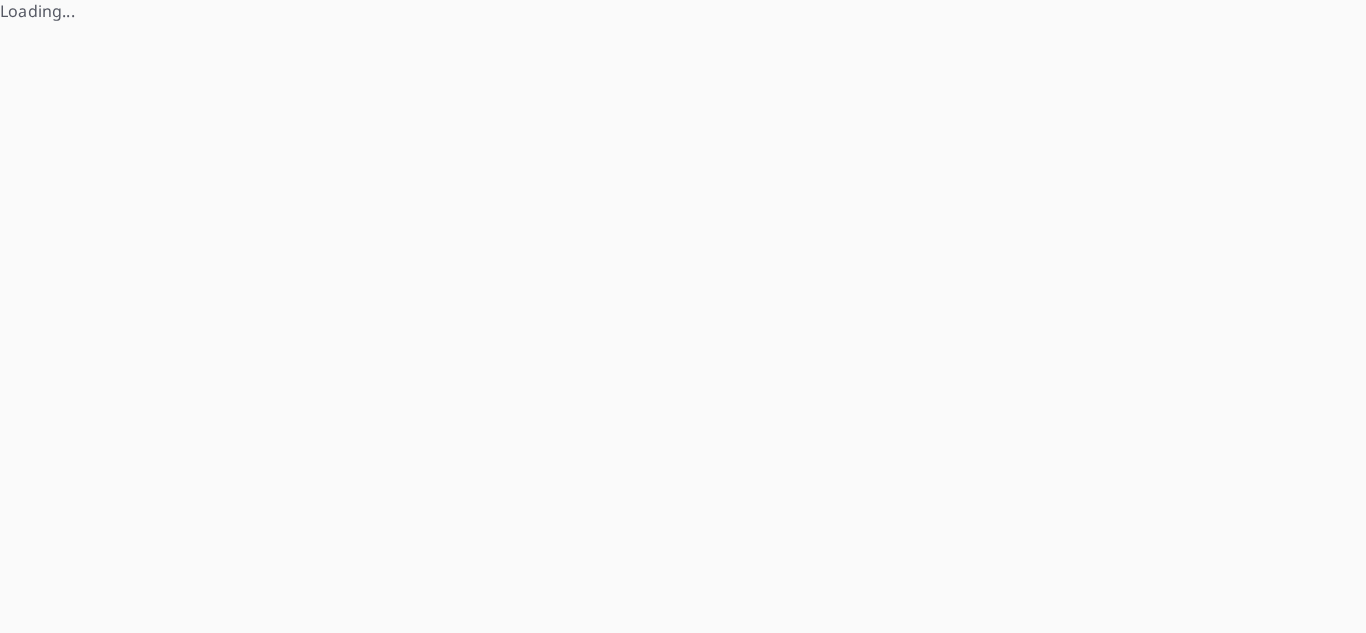 scroll, scrollTop: 0, scrollLeft: 0, axis: both 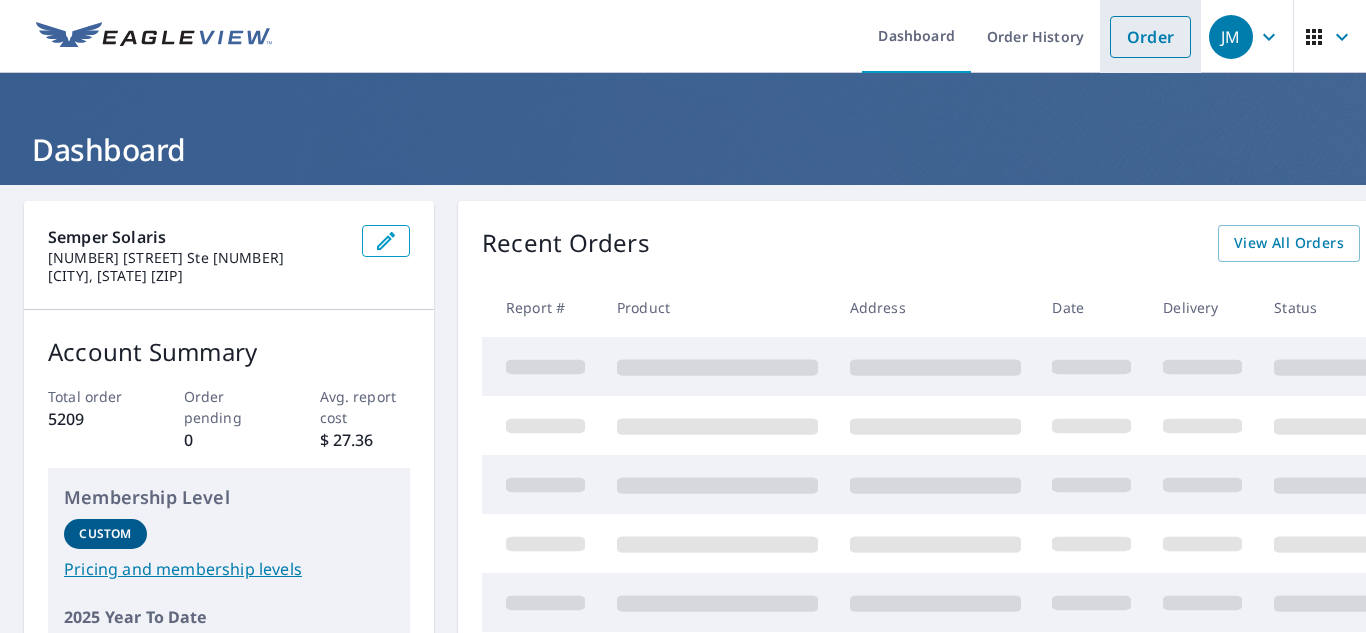 click on "Order" at bounding box center (1150, 37) 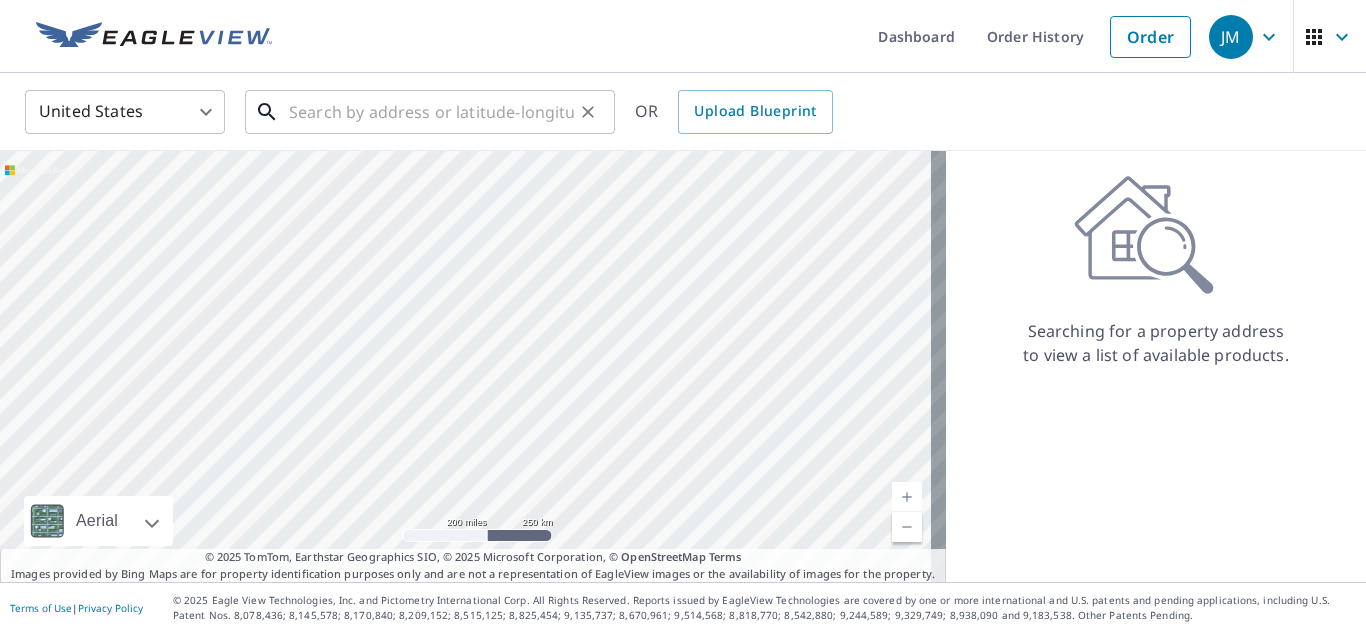 click at bounding box center (431, 112) 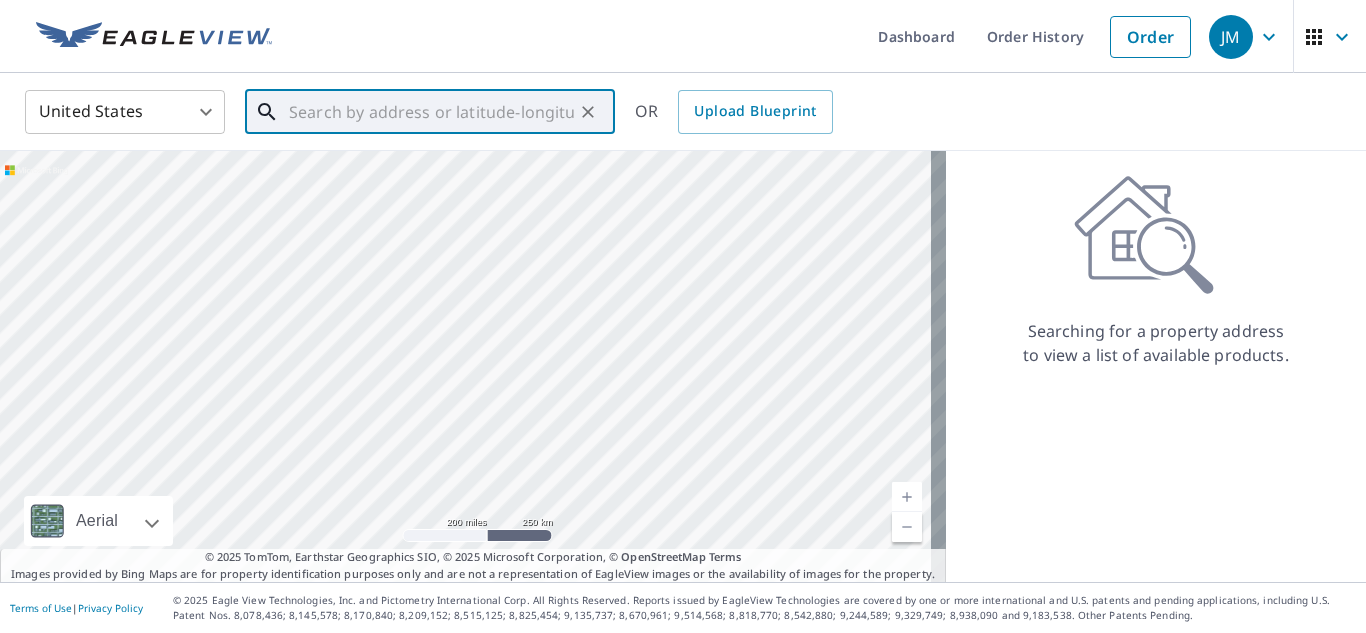 paste on "1761 West Montecito Way San Diego CA 92103" 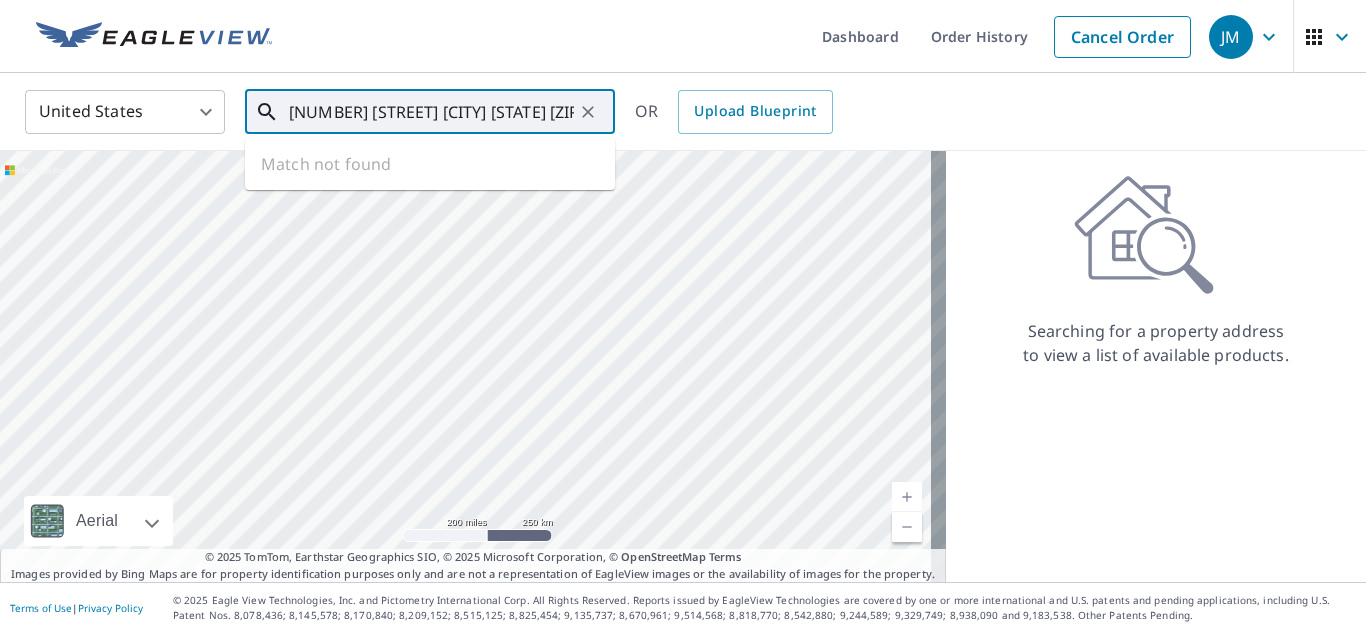 scroll, scrollTop: 0, scrollLeft: 70, axis: horizontal 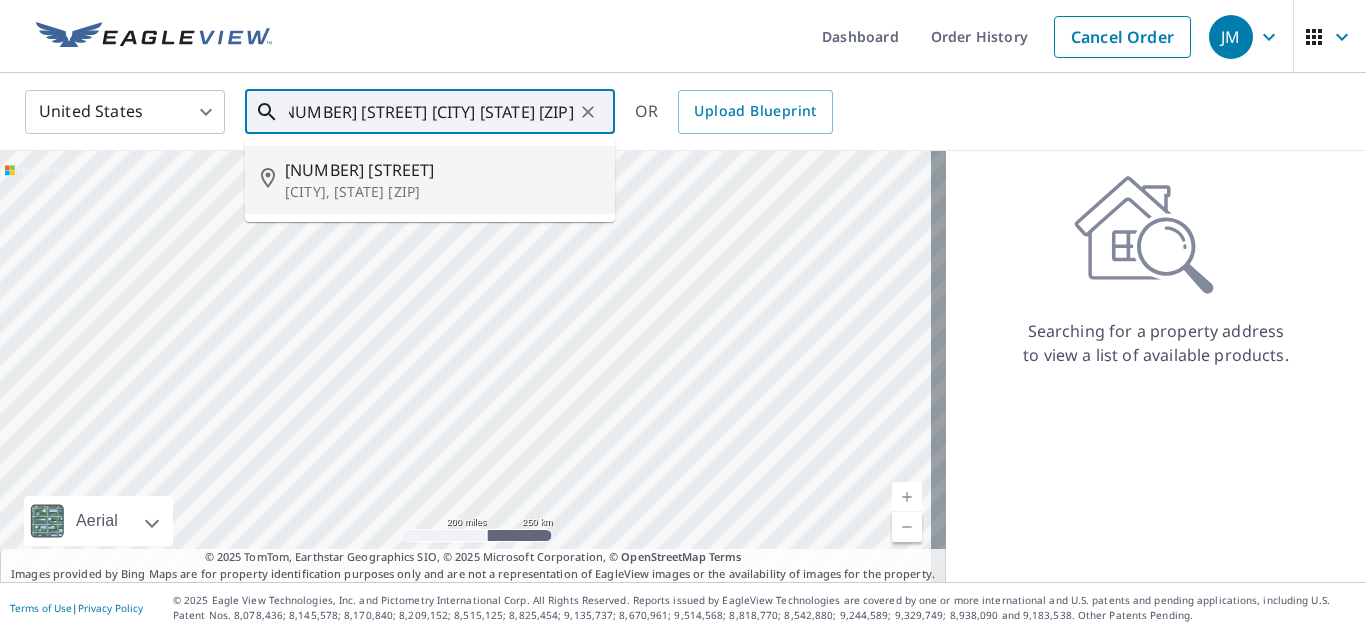 click on "1761 W Montecito Way" at bounding box center (442, 170) 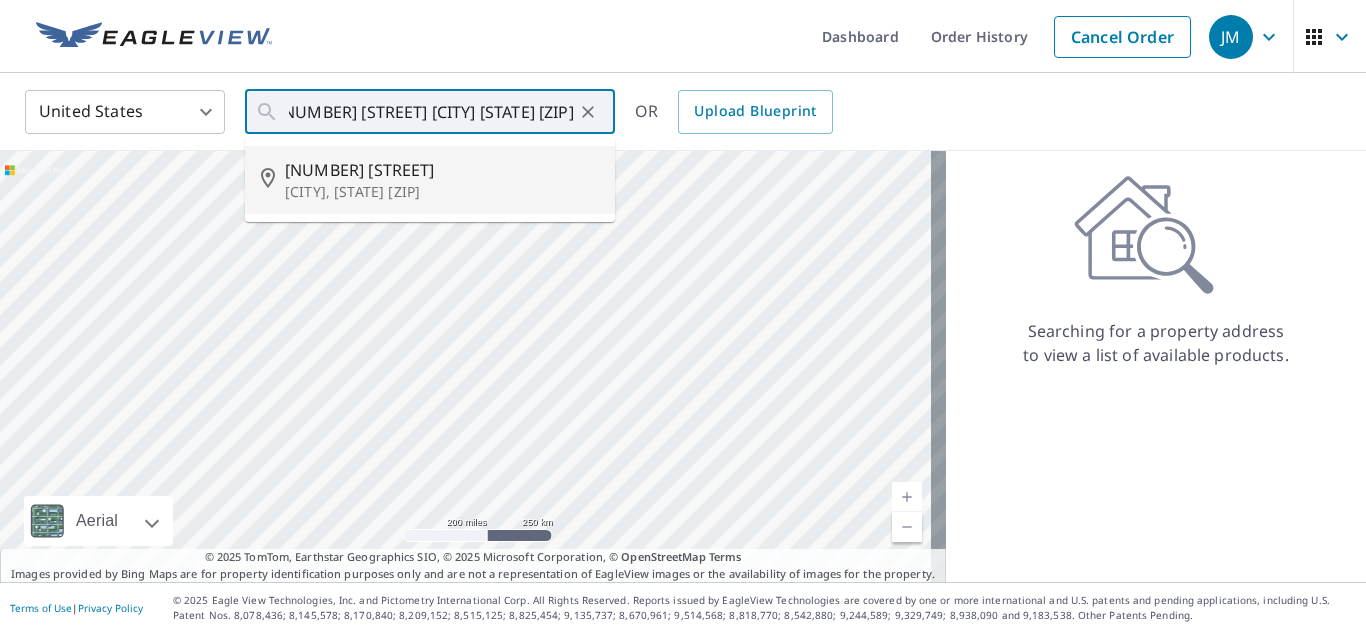 type on "1761 W Montecito Way San Diego, CA 92103" 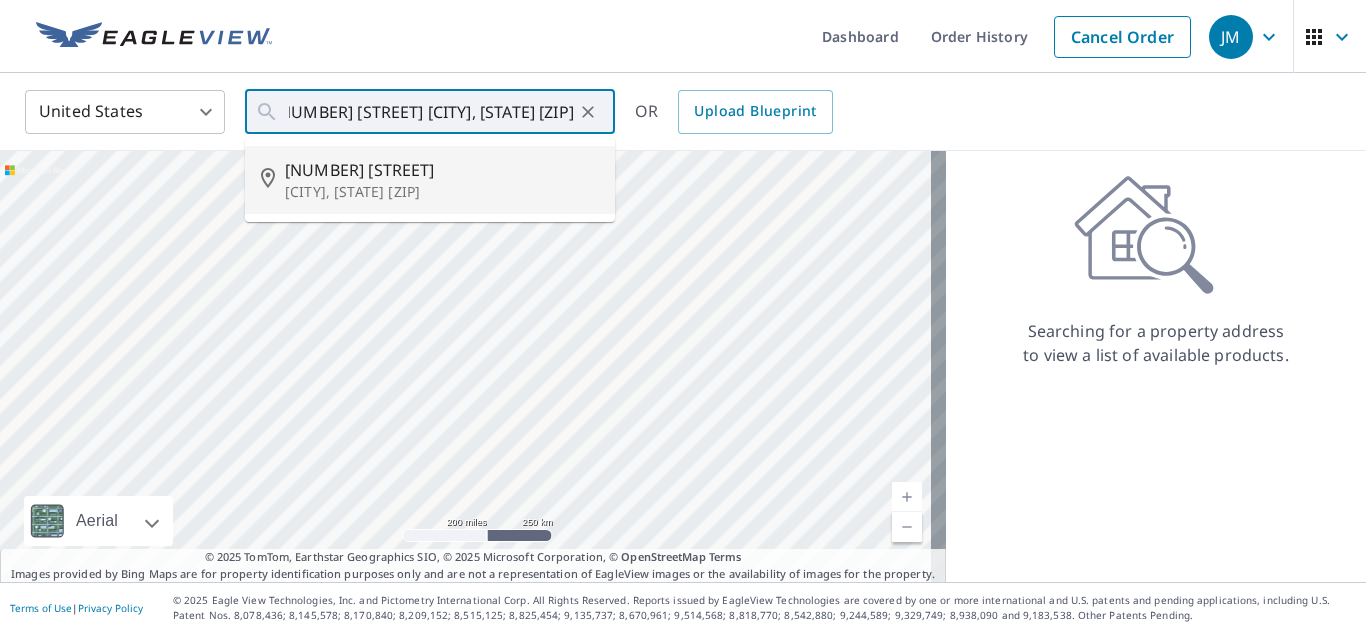 scroll, scrollTop: 0, scrollLeft: 0, axis: both 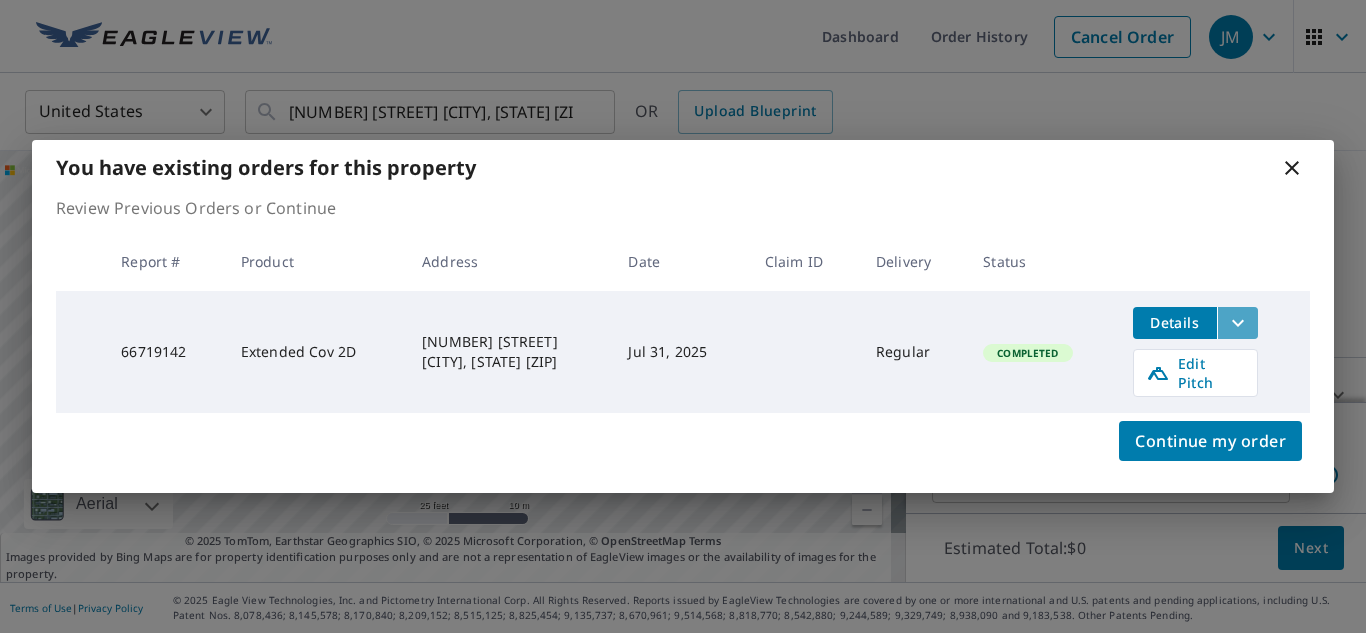 click 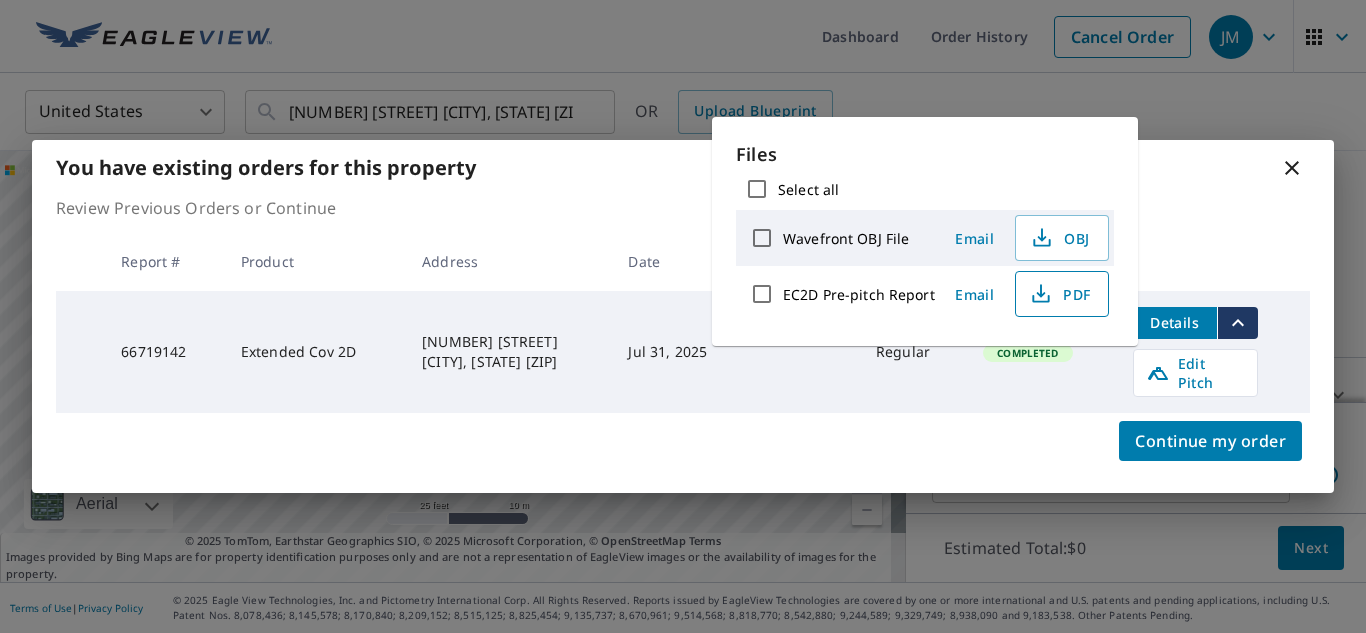 click 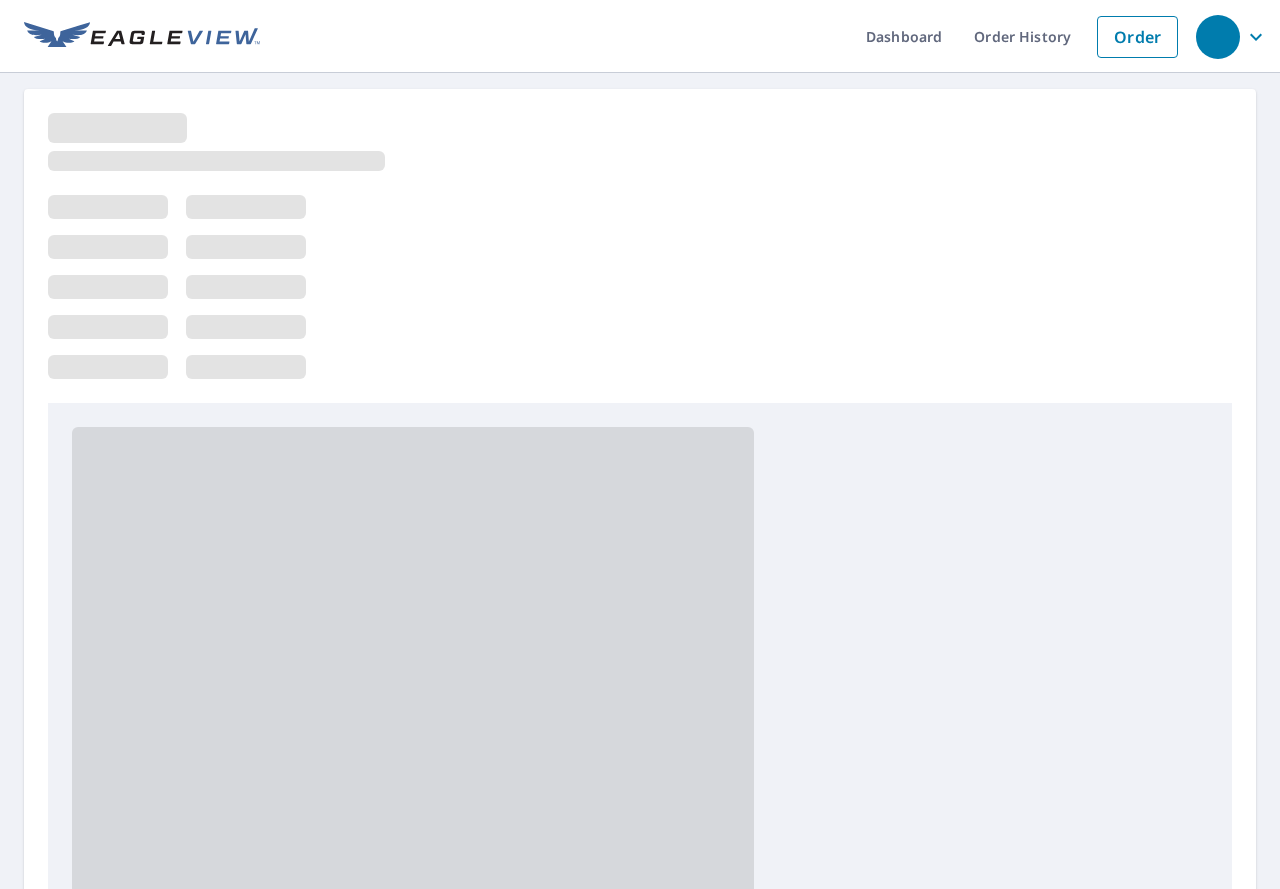 scroll, scrollTop: 0, scrollLeft: 0, axis: both 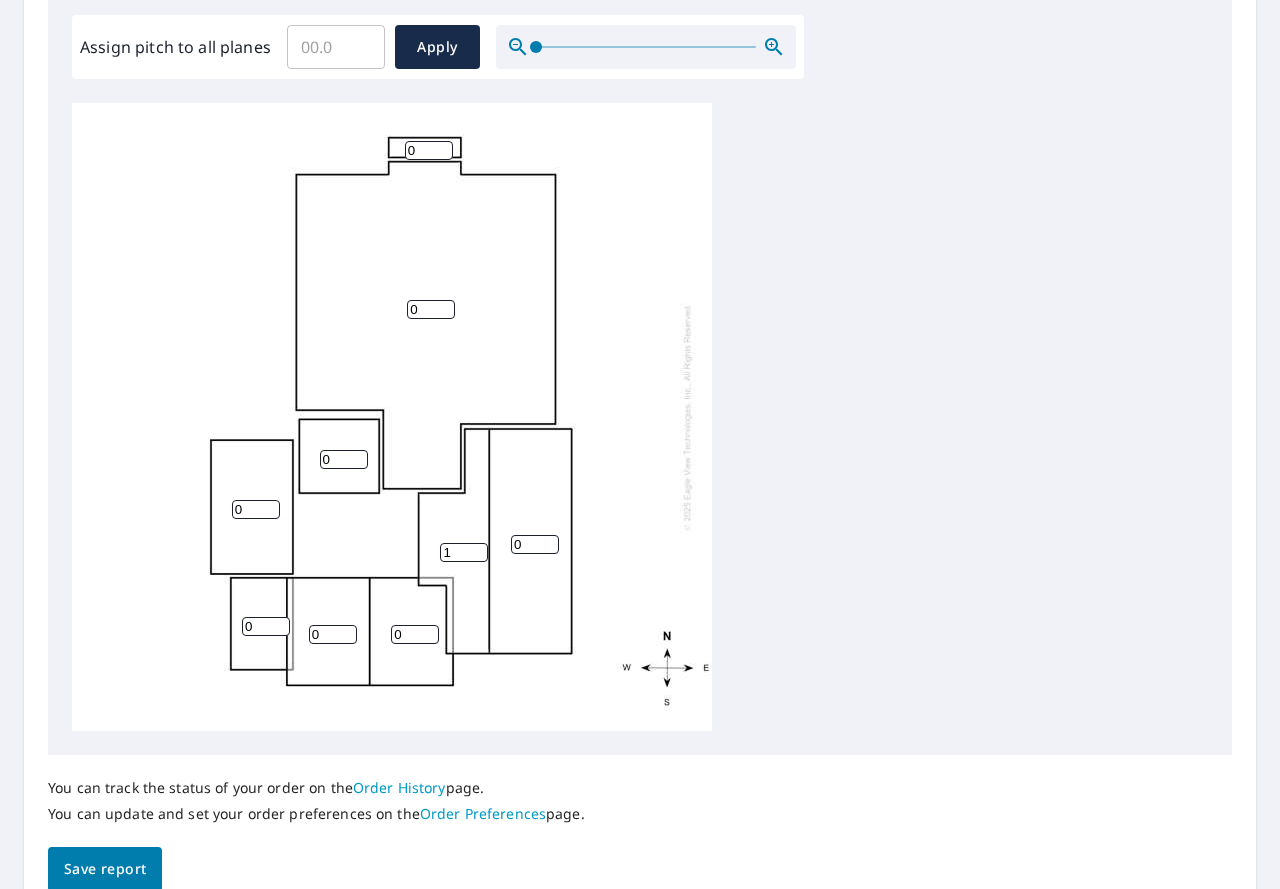 click on "1" at bounding box center (464, 552) 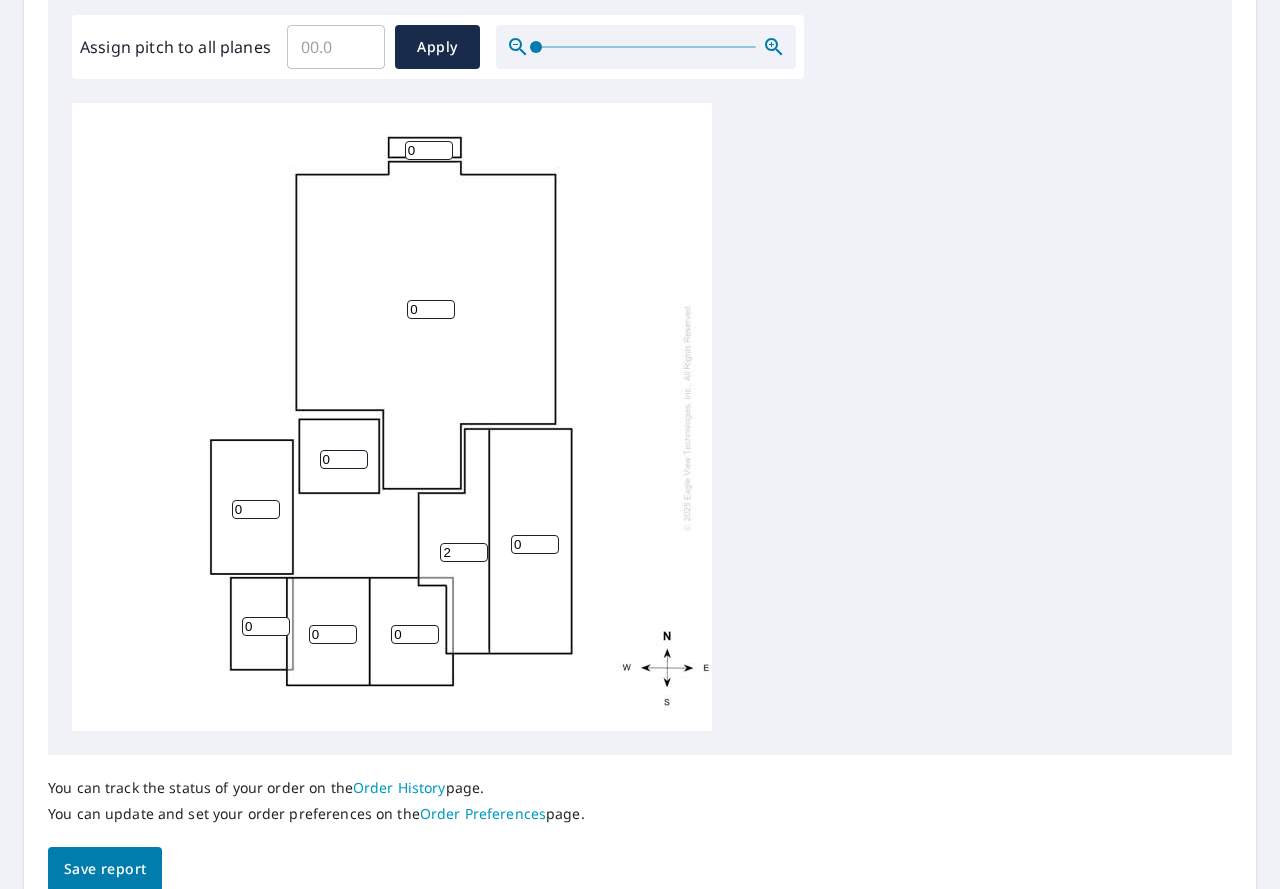 click on "2" at bounding box center [464, 552] 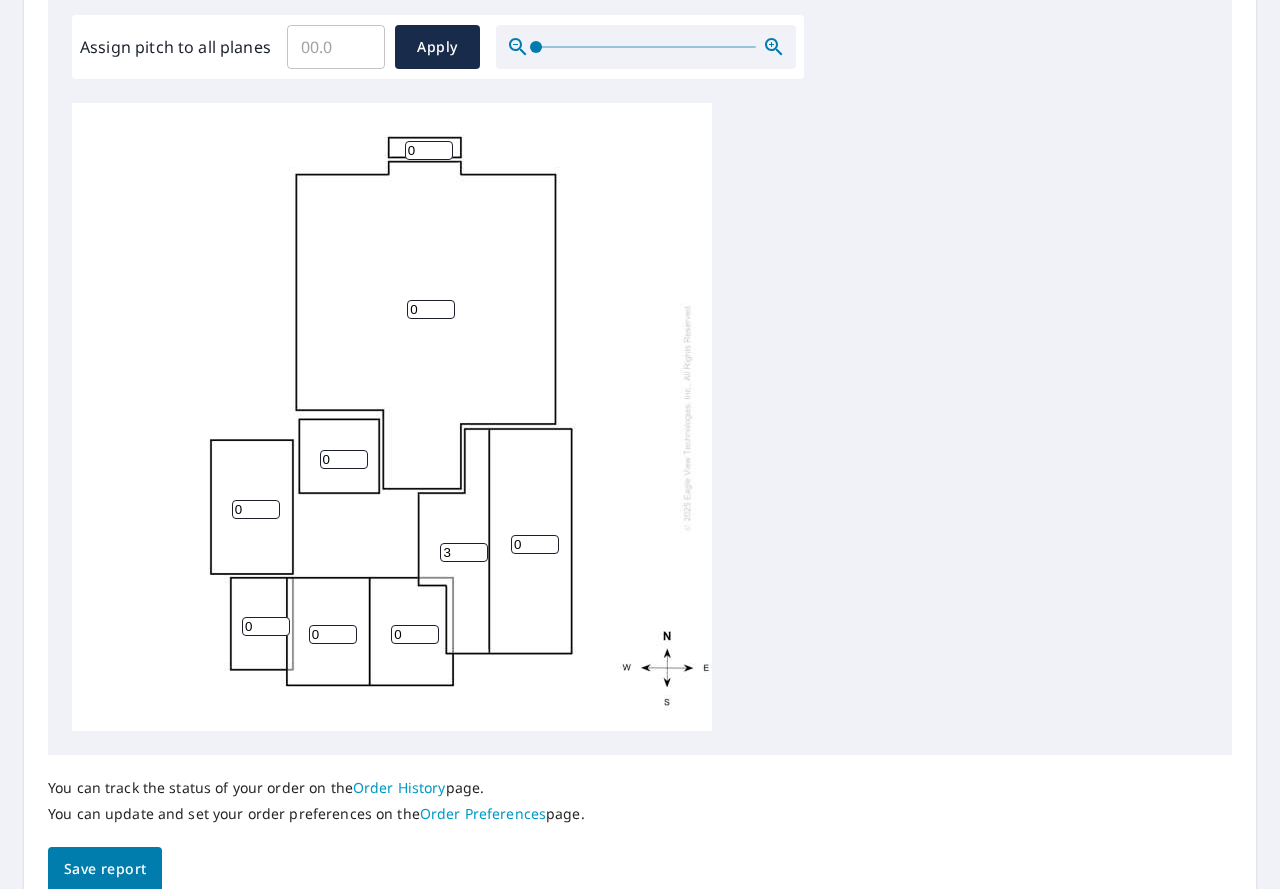 click on "3" at bounding box center (464, 552) 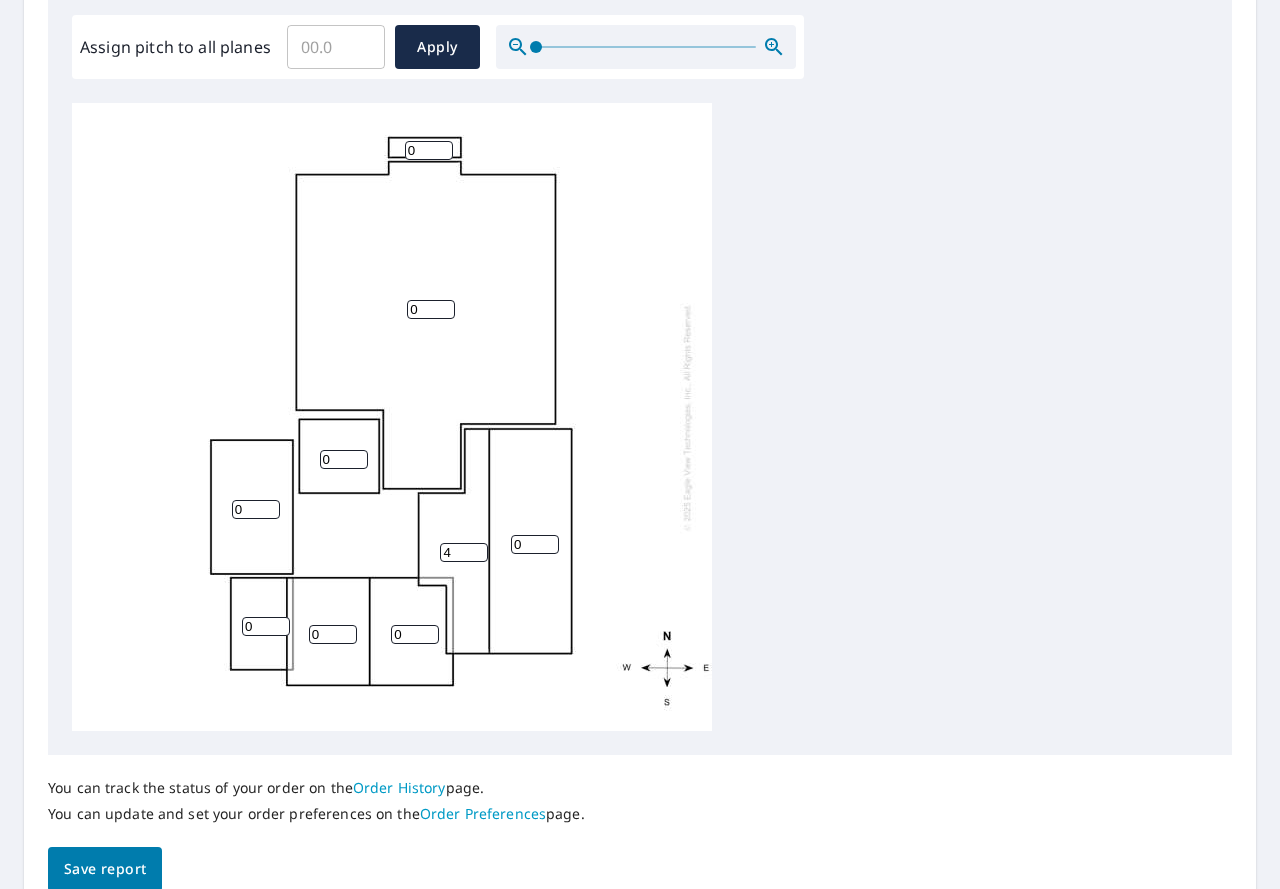 type on "4" 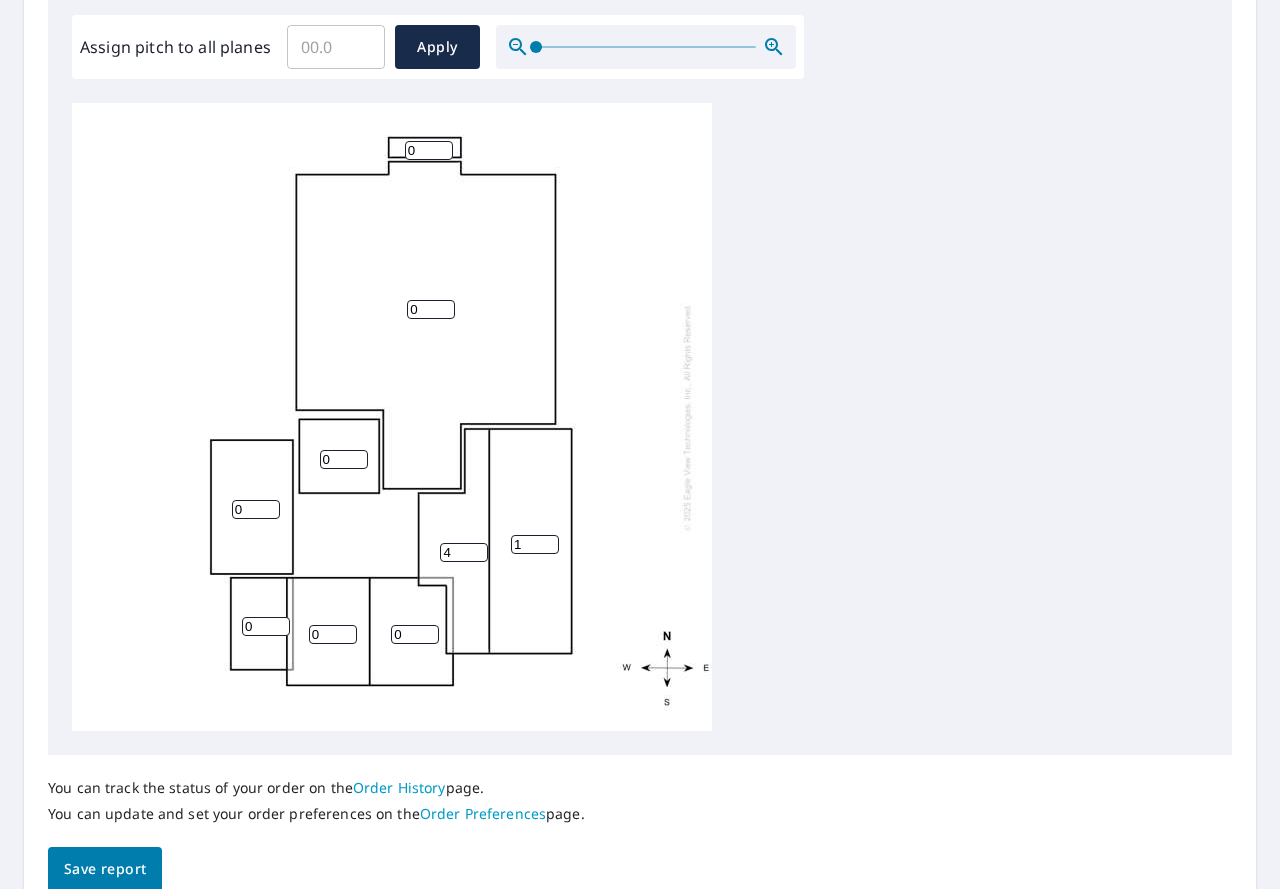 click on "1" at bounding box center [535, 544] 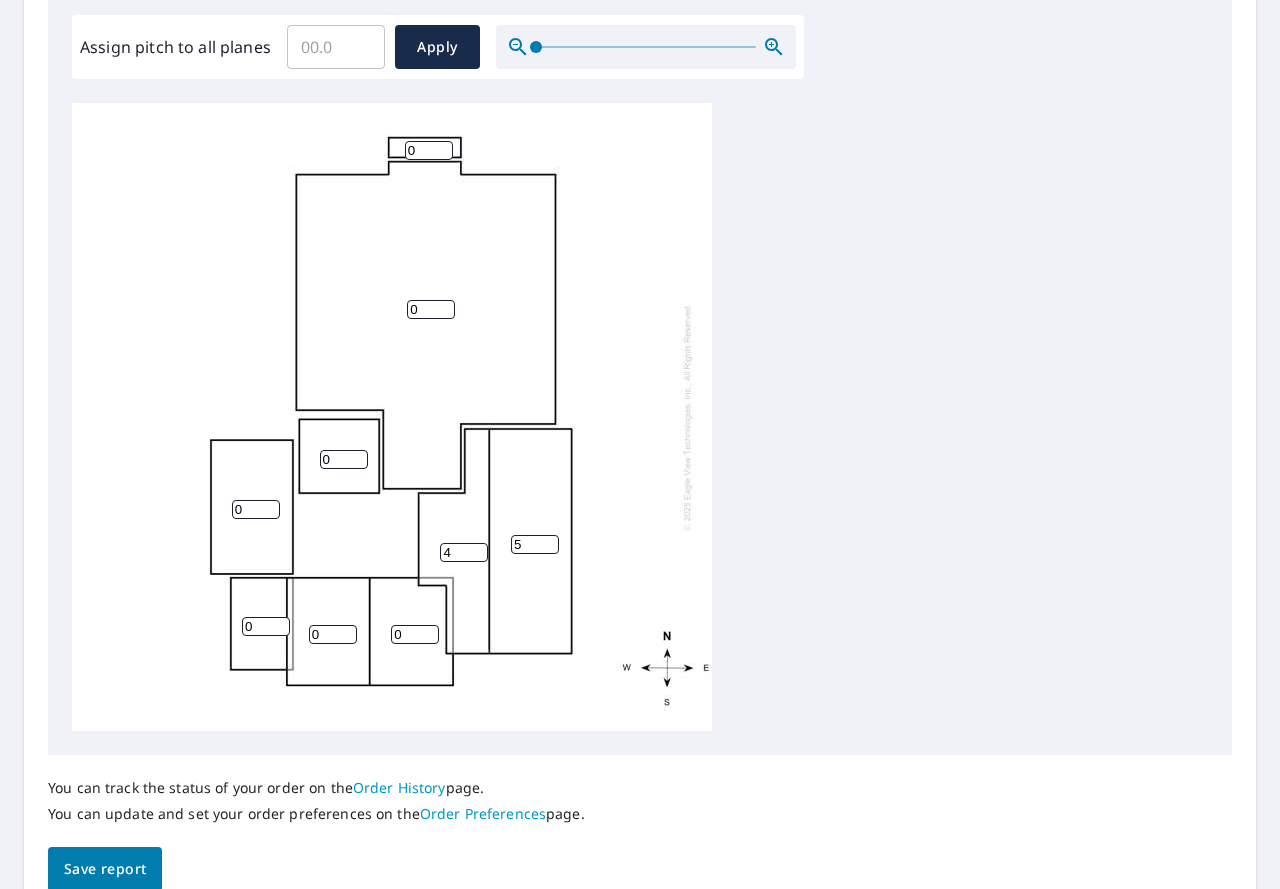 click on "5" at bounding box center [535, 544] 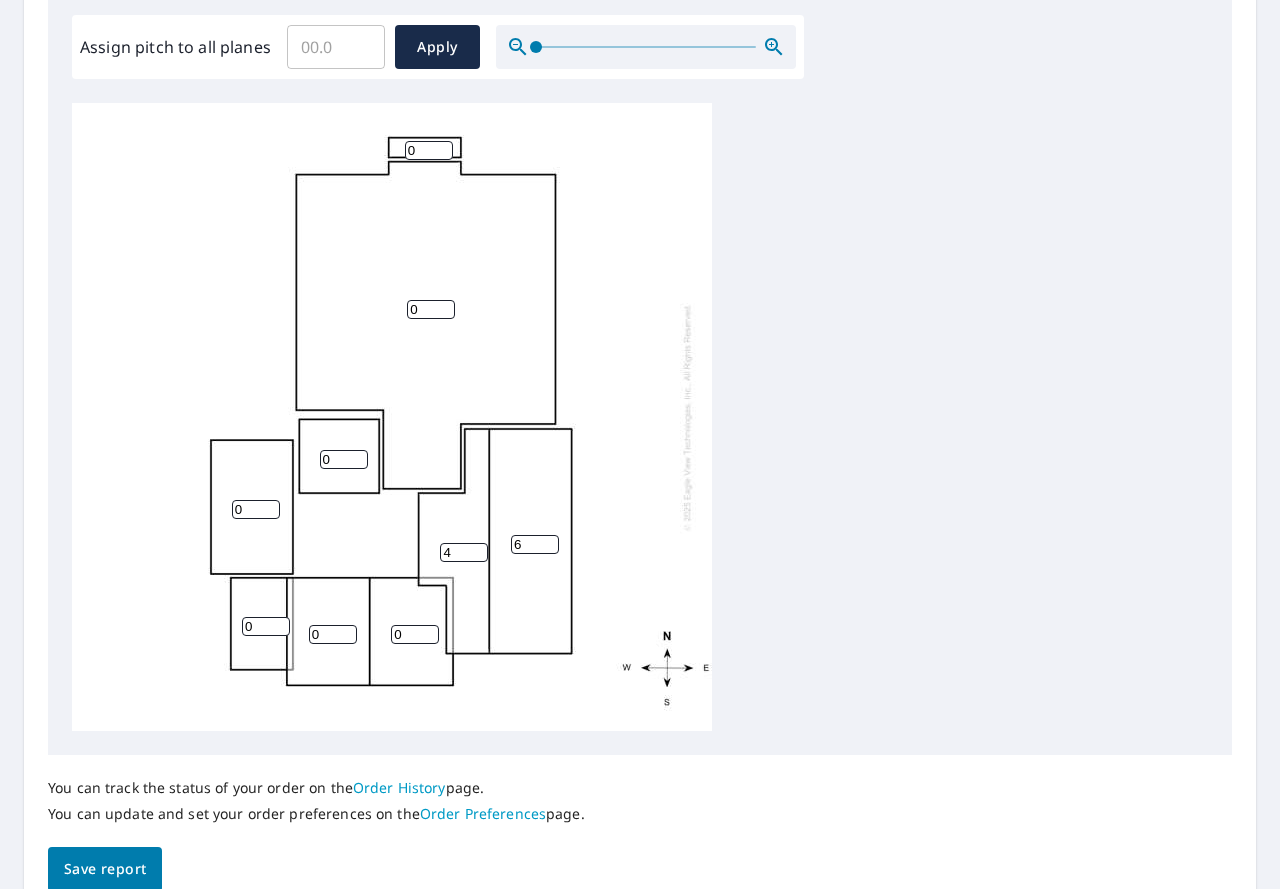 click on "6" at bounding box center (535, 544) 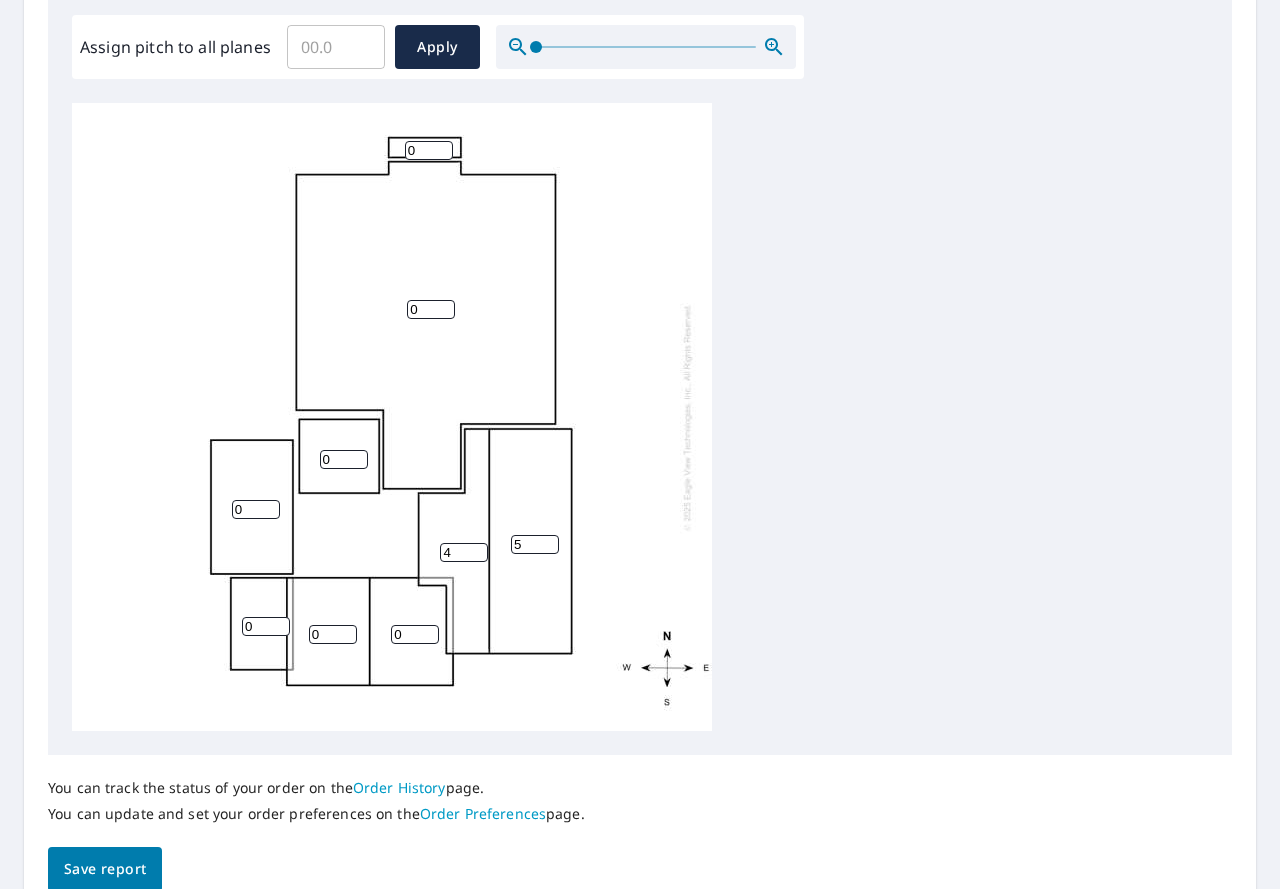 click on "5" at bounding box center [535, 544] 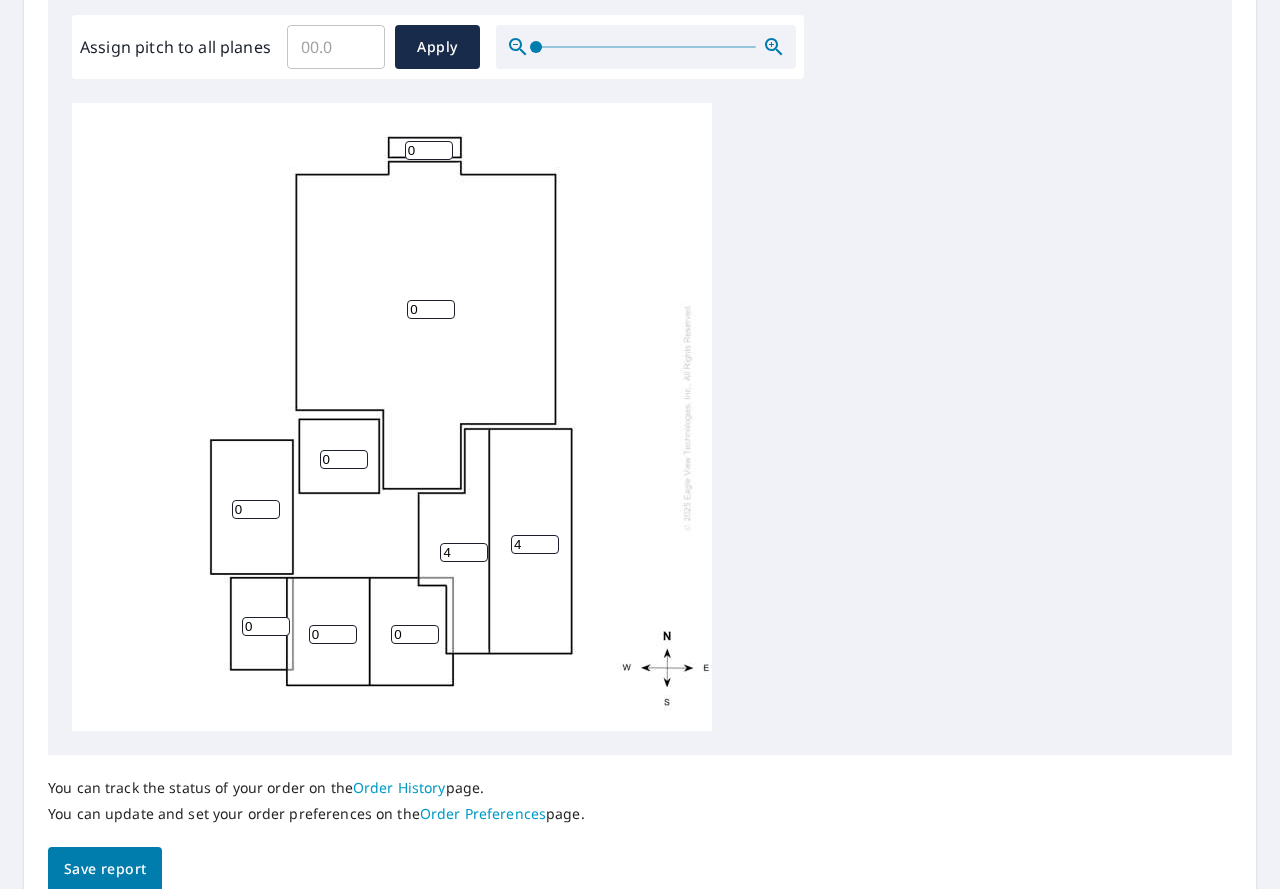 type on "4" 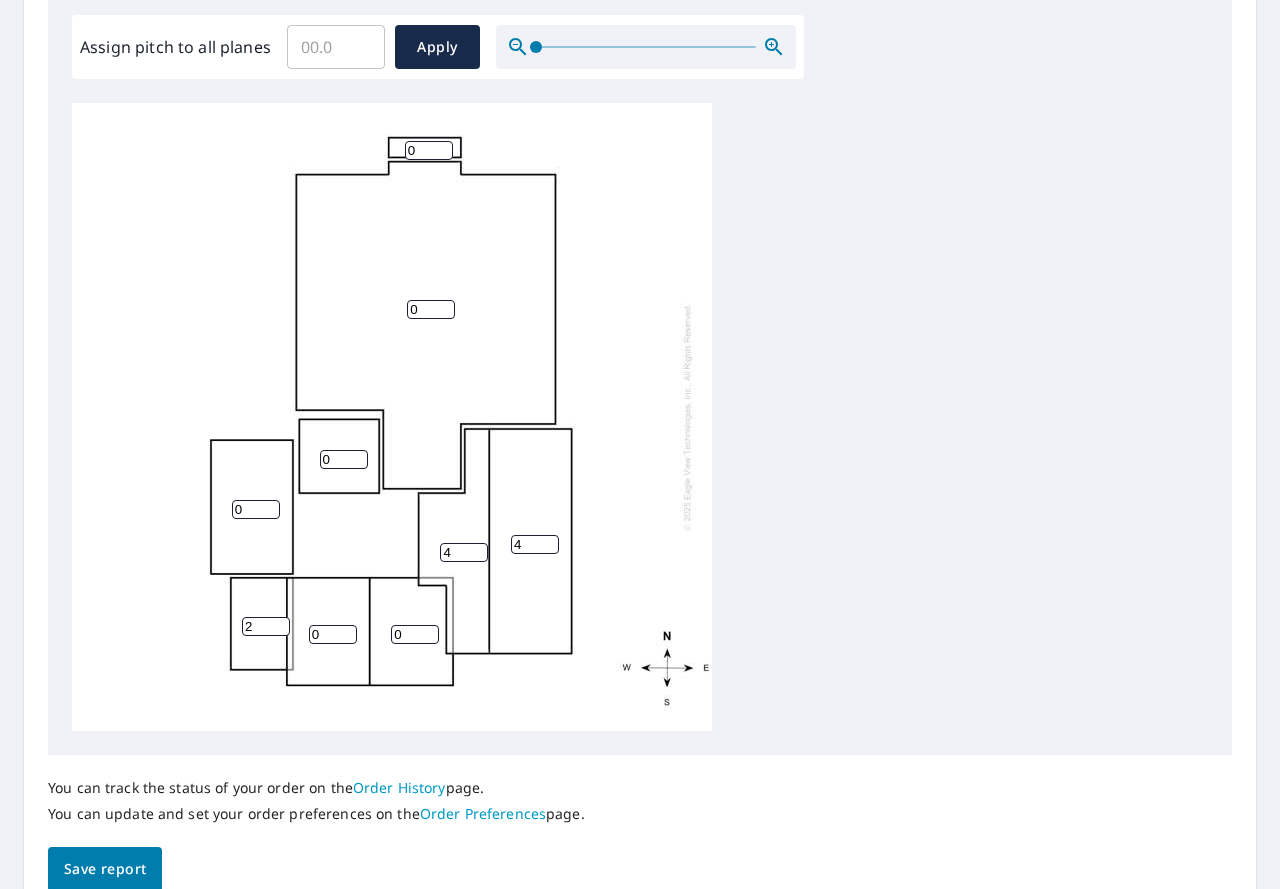 type on "2" 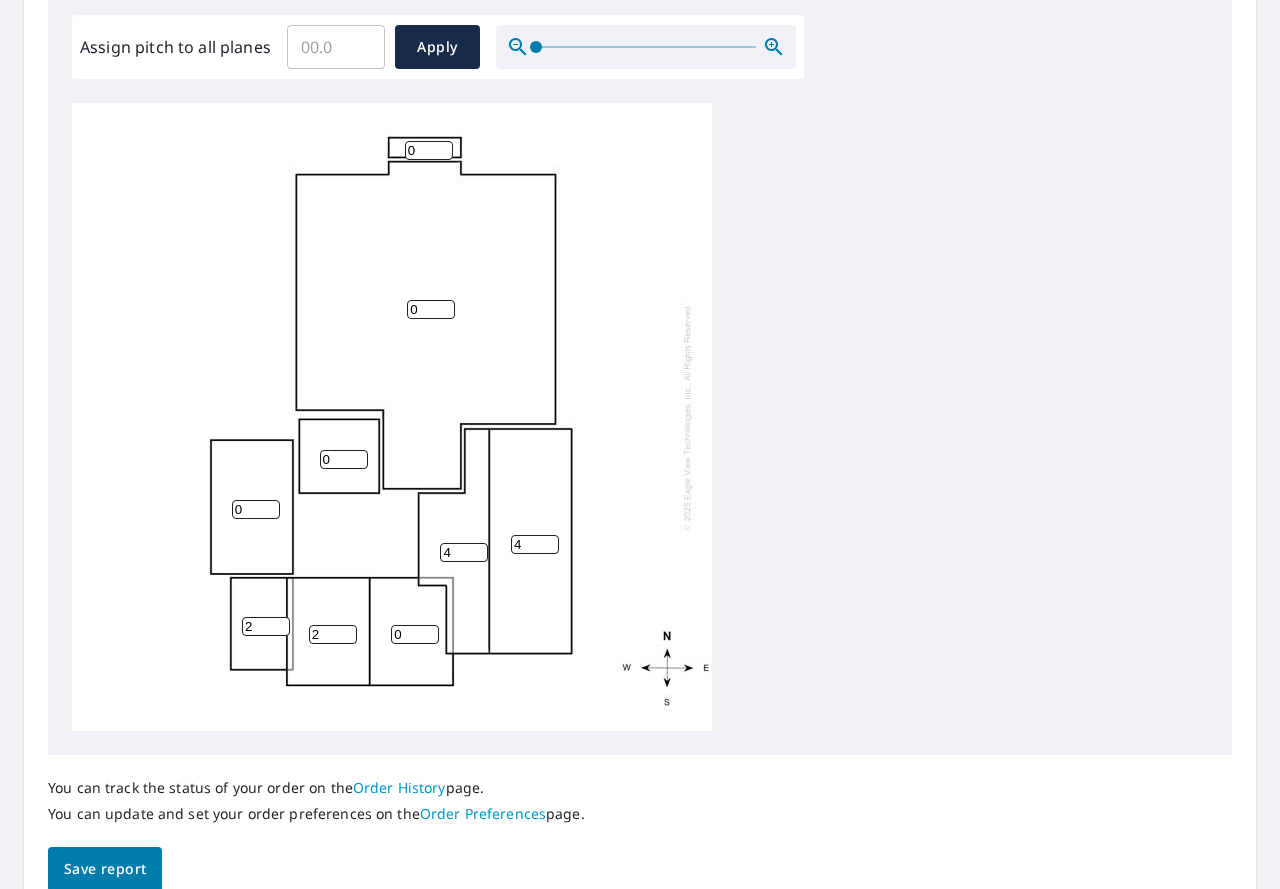 type on "2" 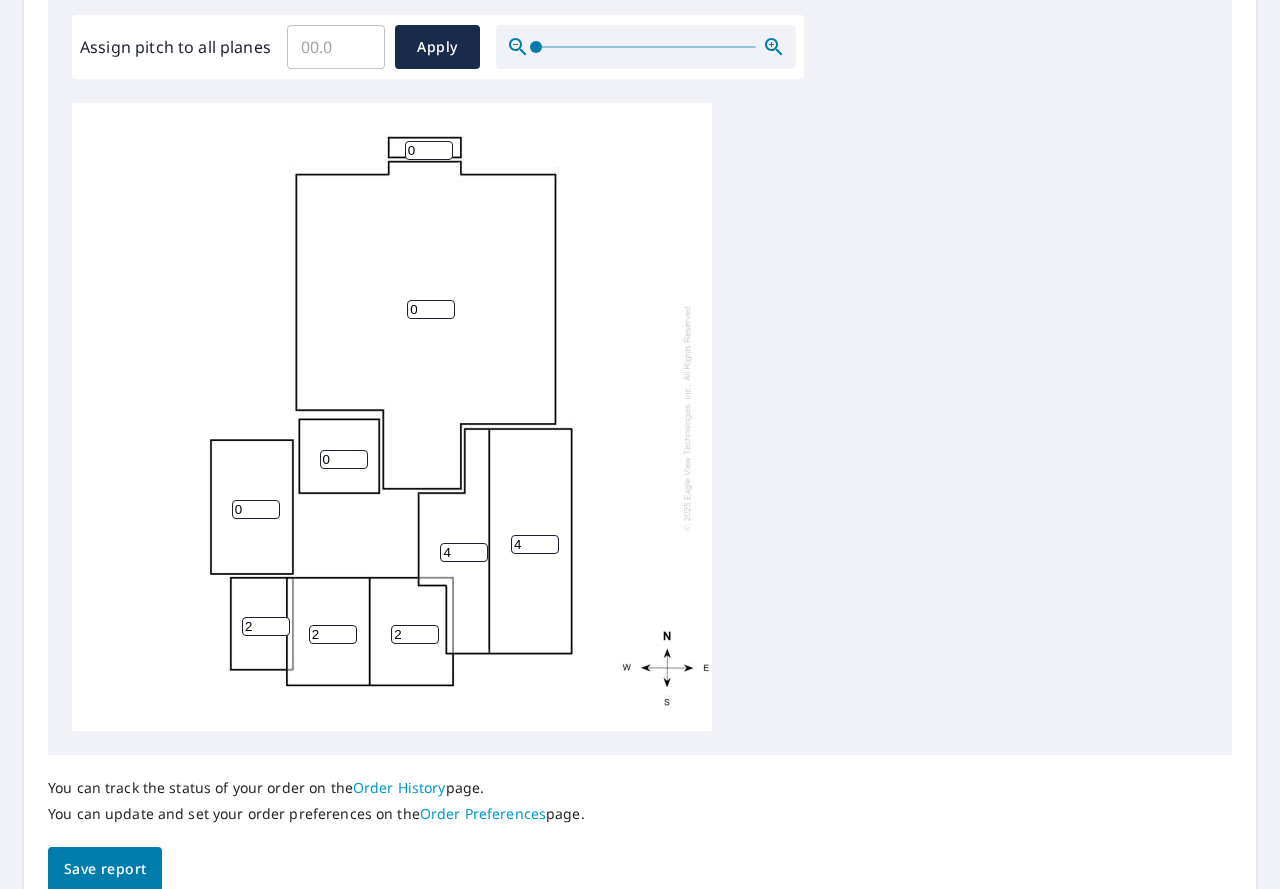 type on "2" 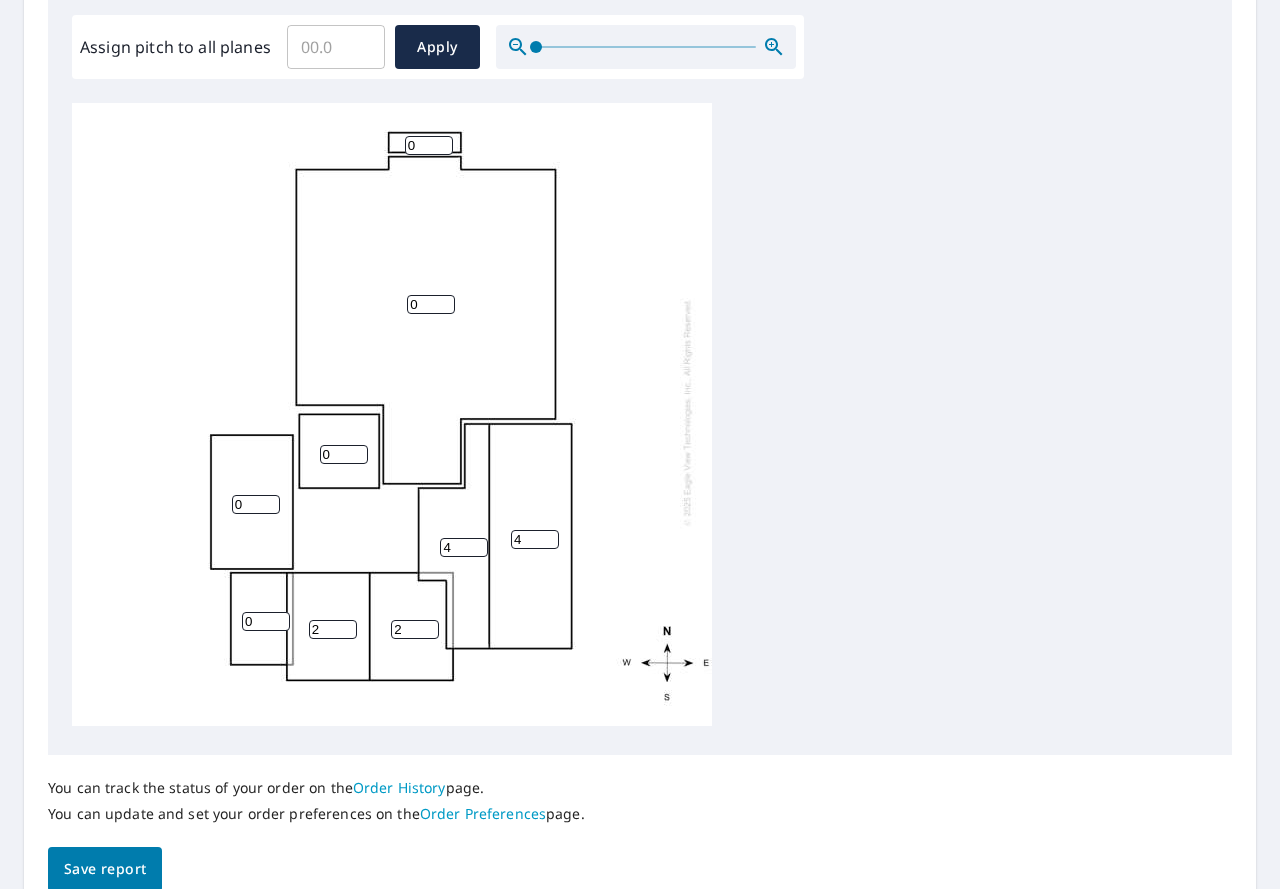 scroll, scrollTop: 20, scrollLeft: 0, axis: vertical 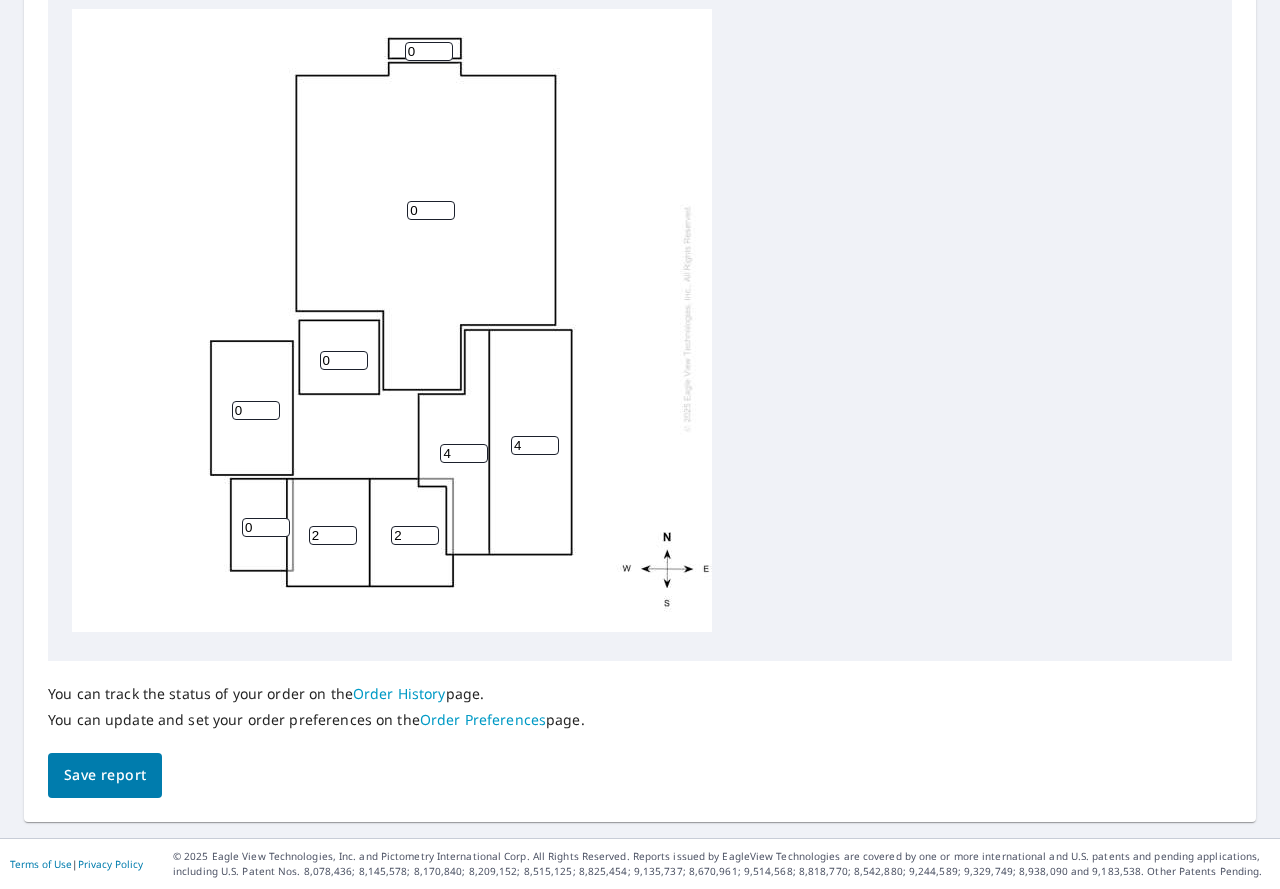 type on "0" 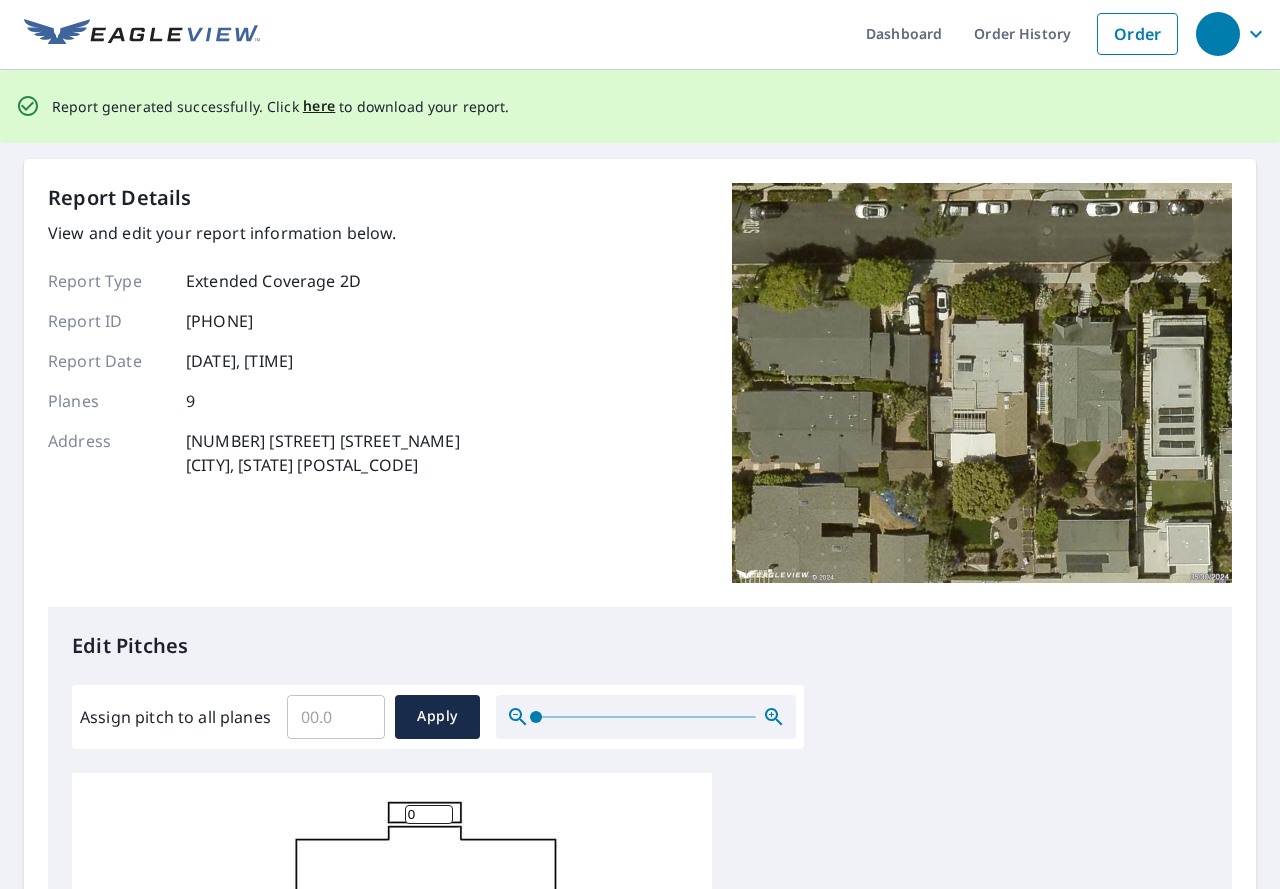 scroll, scrollTop: 0, scrollLeft: 0, axis: both 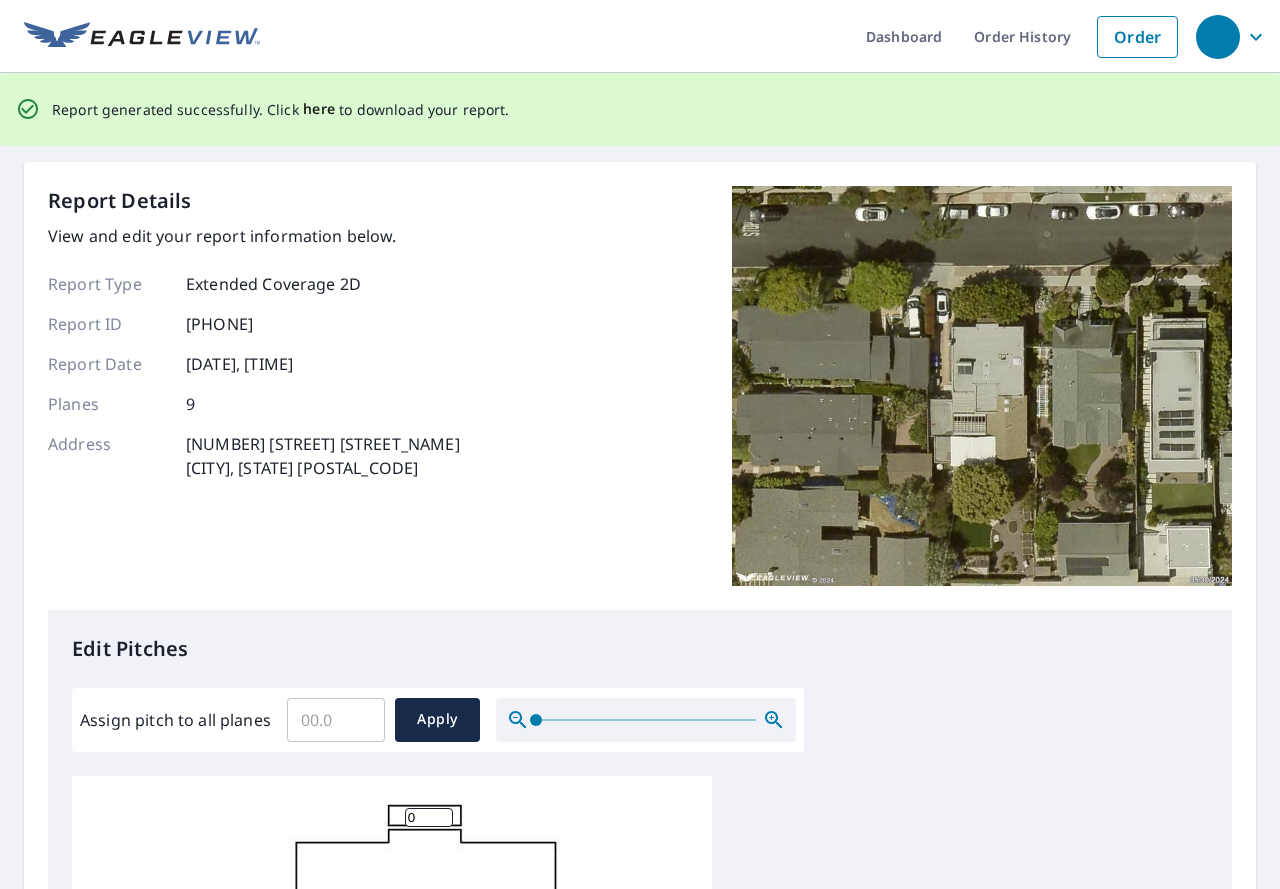 click on "here" at bounding box center [319, 109] 